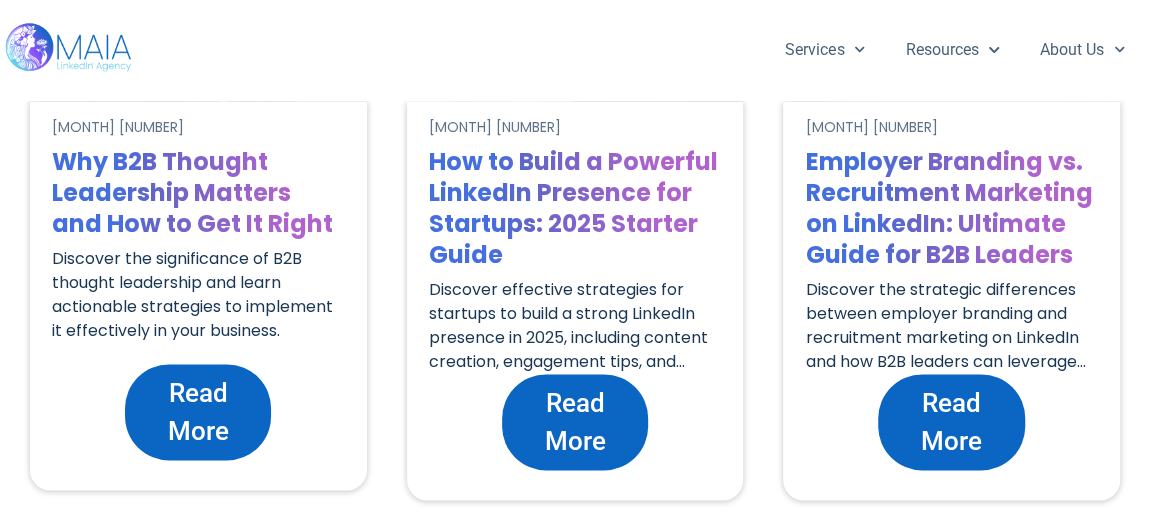 scroll, scrollTop: 4905, scrollLeft: 0, axis: vertical 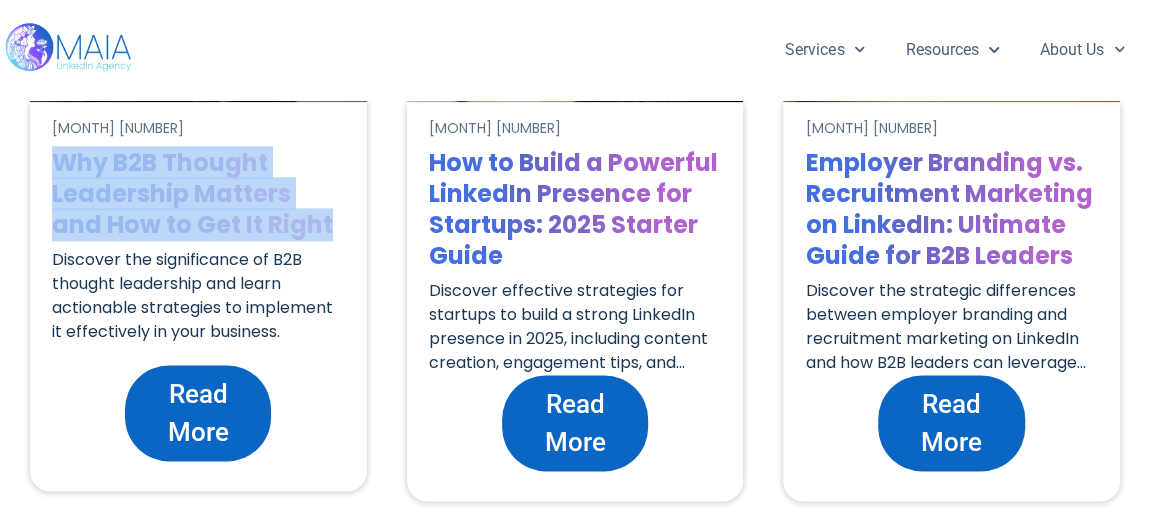 drag, startPoint x: 284, startPoint y: 230, endPoint x: 55, endPoint y: 164, distance: 238.32121 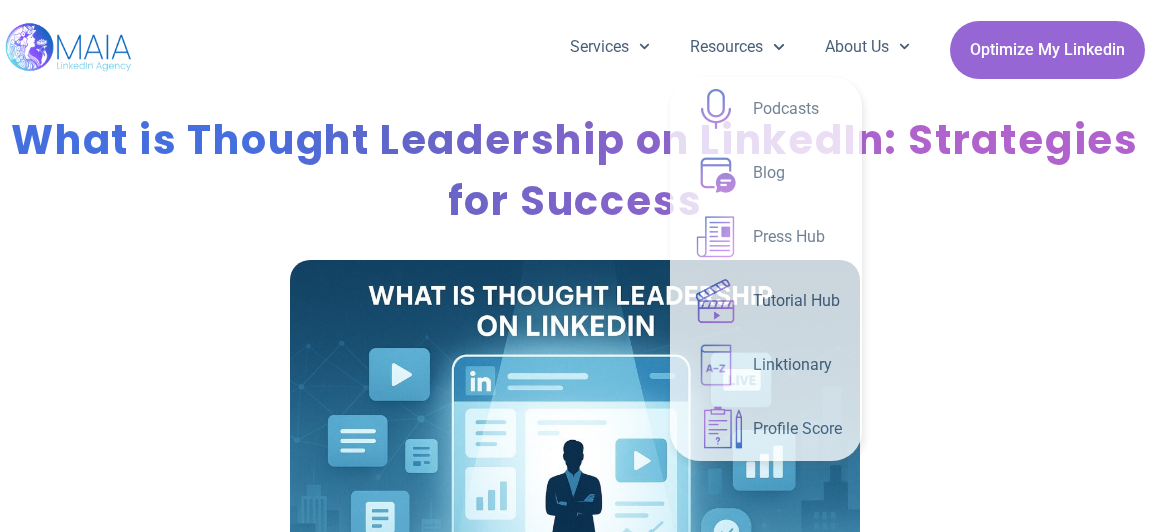 scroll, scrollTop: 0, scrollLeft: 0, axis: both 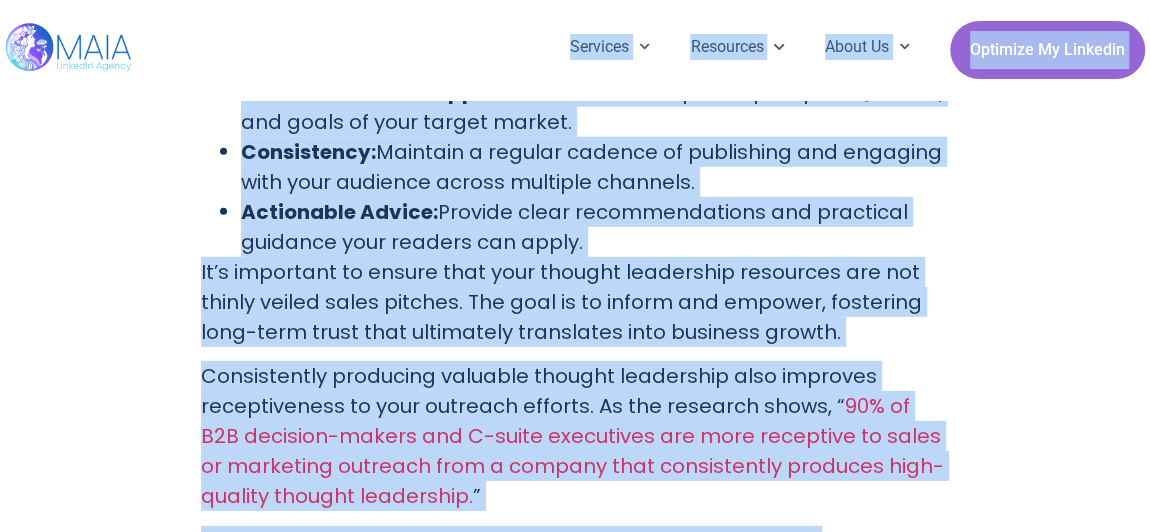 drag, startPoint x: 848, startPoint y: 315, endPoint x: 231, endPoint y: 11, distance: 687.8263 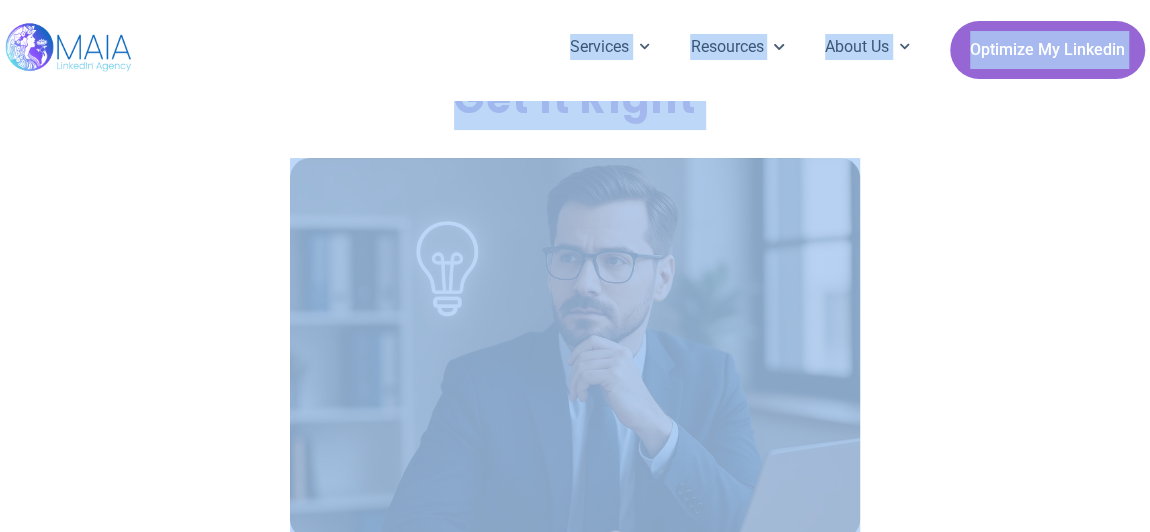 scroll, scrollTop: 0, scrollLeft: 0, axis: both 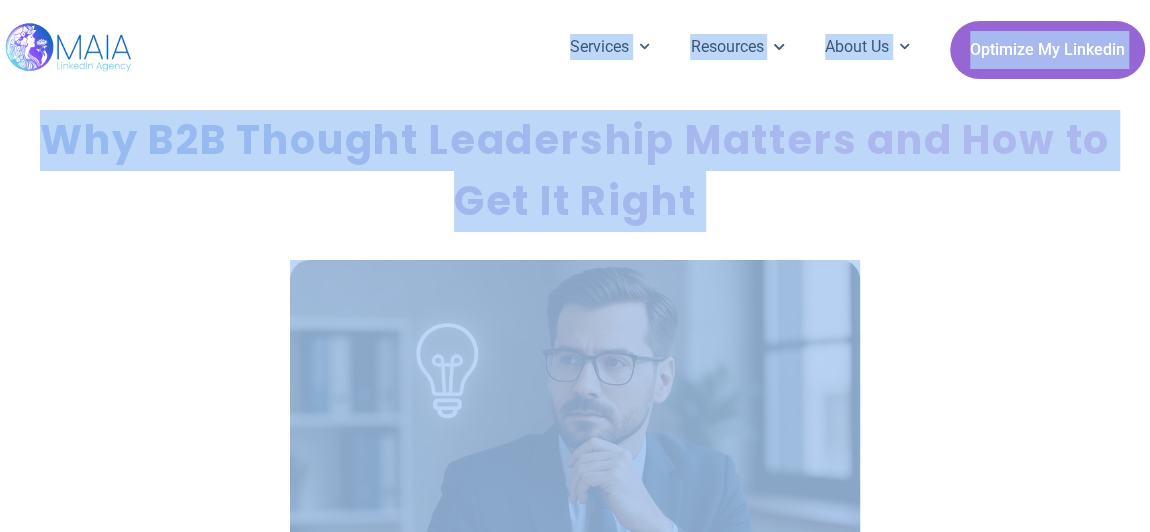 click on "Why B2B Thought Leadership Matters and How to Get It Right" at bounding box center [575, 171] 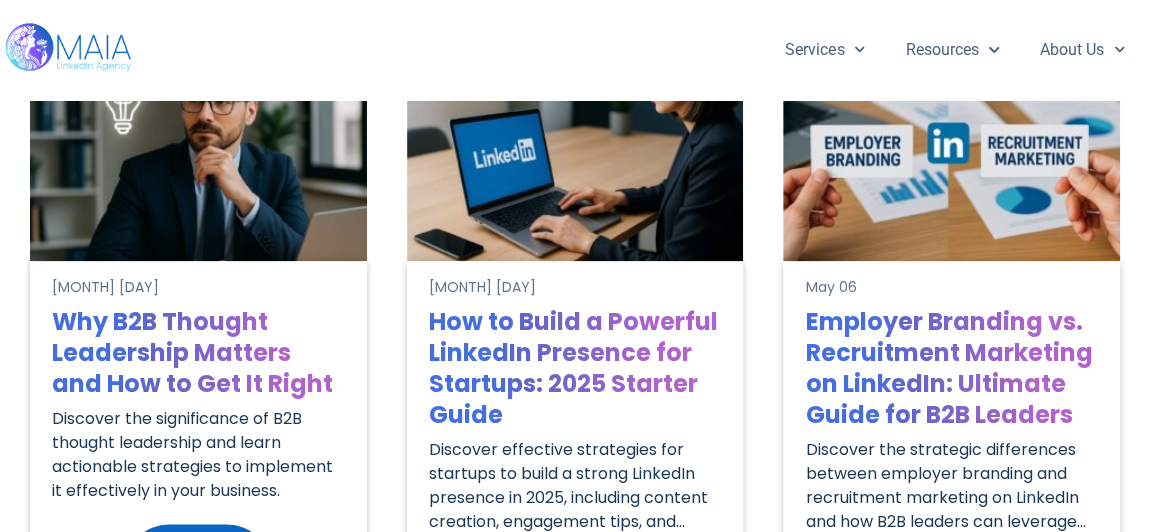 scroll, scrollTop: 4795, scrollLeft: 0, axis: vertical 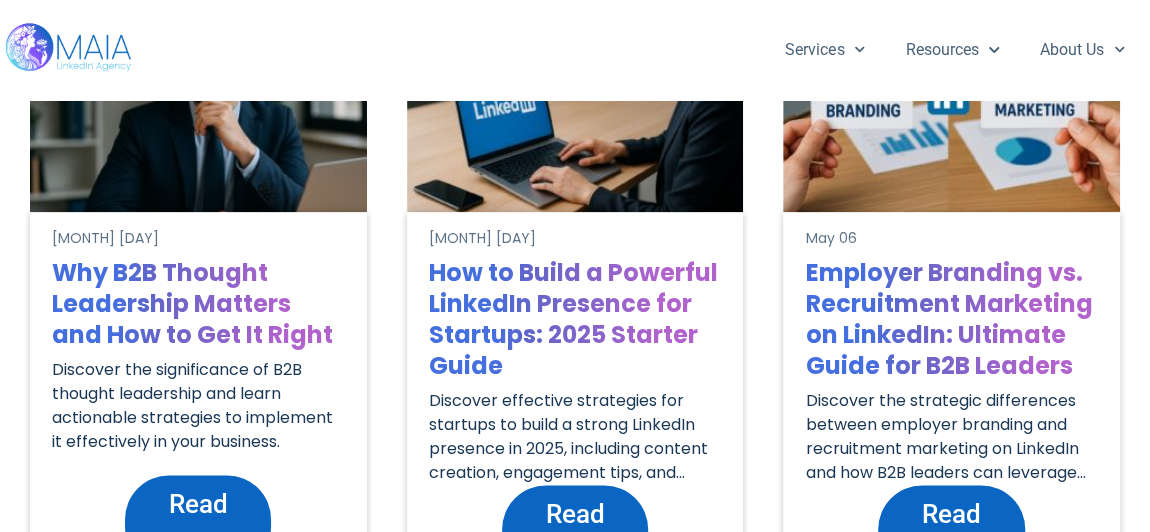 click on "Read More" 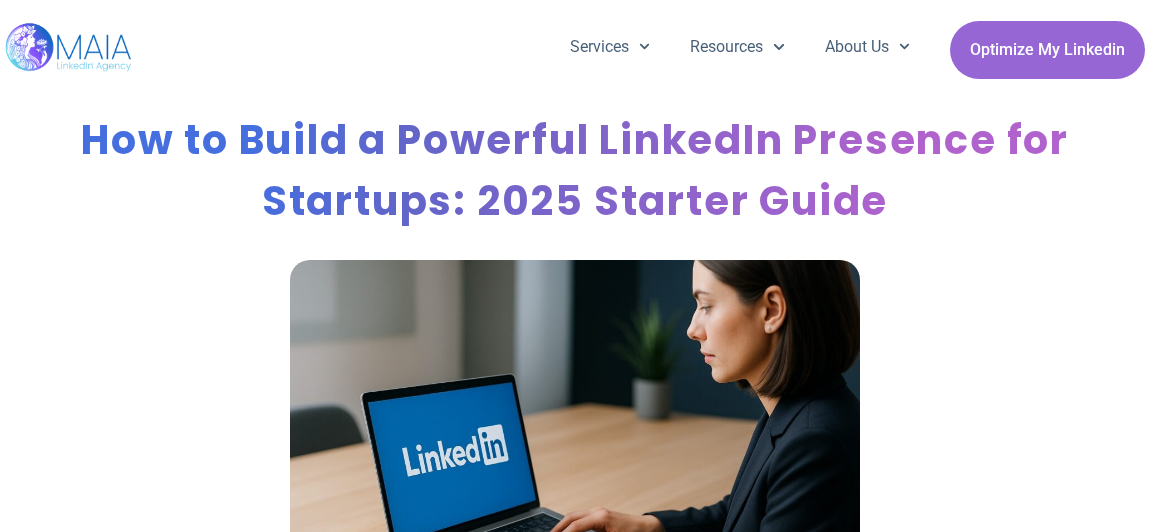 scroll, scrollTop: 0, scrollLeft: 0, axis: both 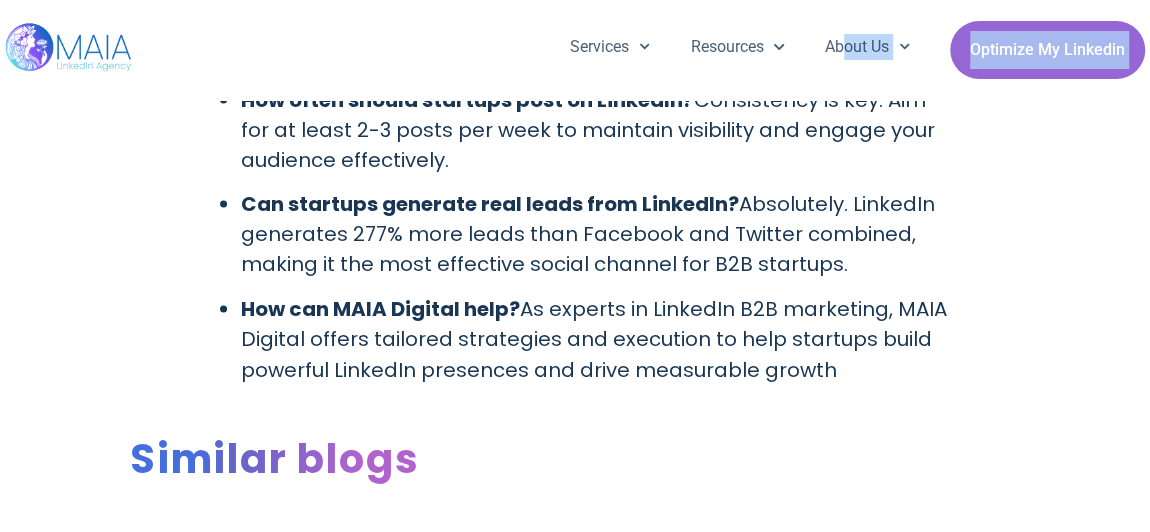 drag, startPoint x: 0, startPoint y: 0, endPoint x: 866, endPoint y: 346, distance: 932.5621 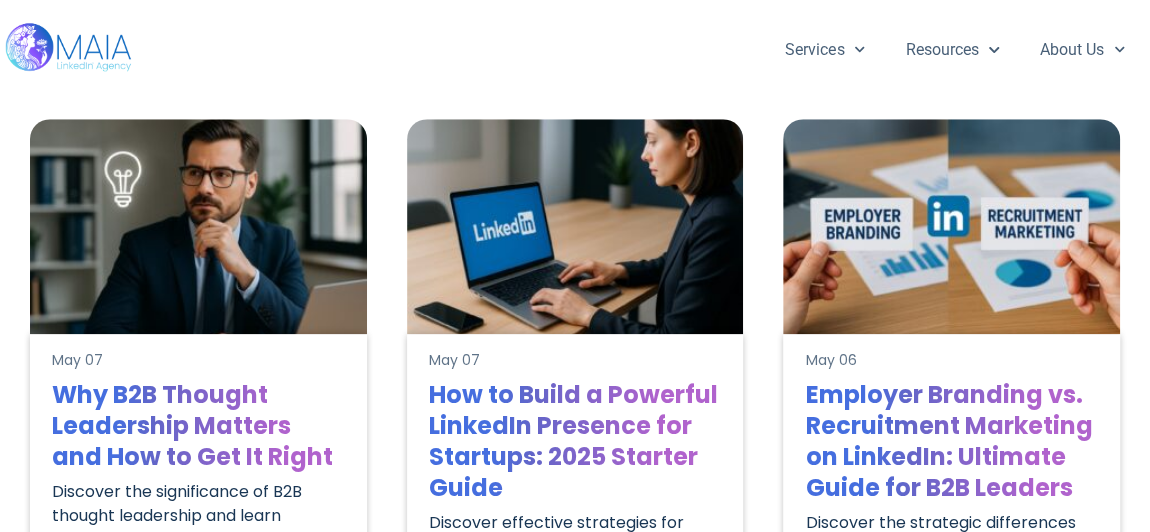 scroll, scrollTop: 4776, scrollLeft: 0, axis: vertical 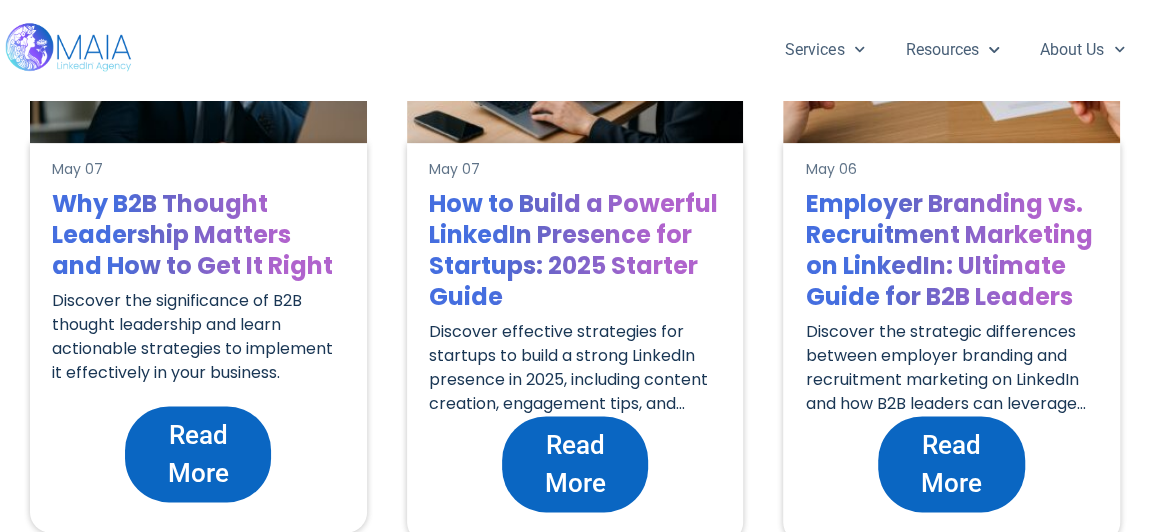 click on "Discover effective strategies for startups to build a strong LinkedIn presence in 2025, including content creation, engagement tips, and profile optimization." 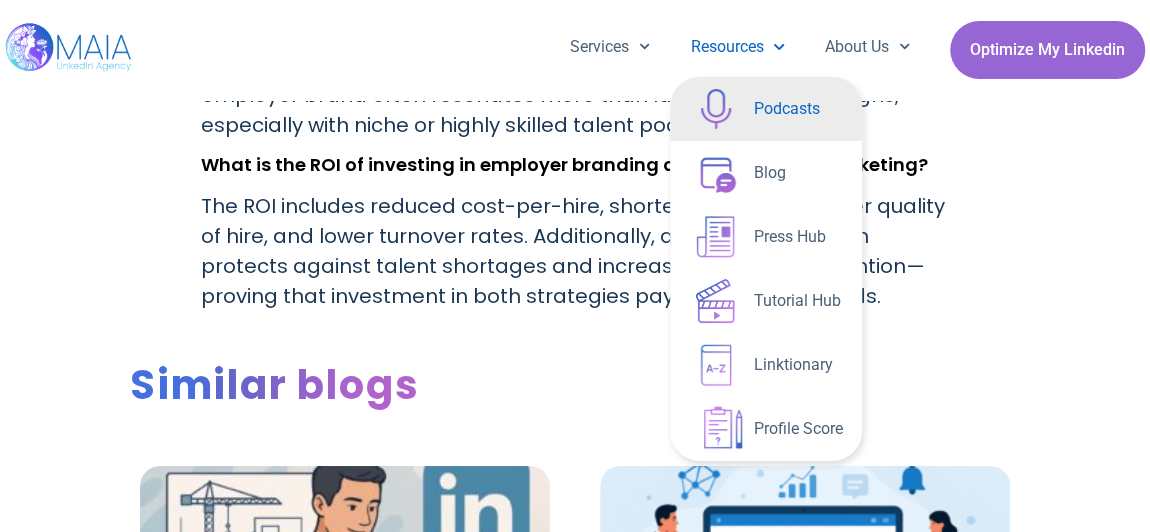 scroll, scrollTop: 7247, scrollLeft: 0, axis: vertical 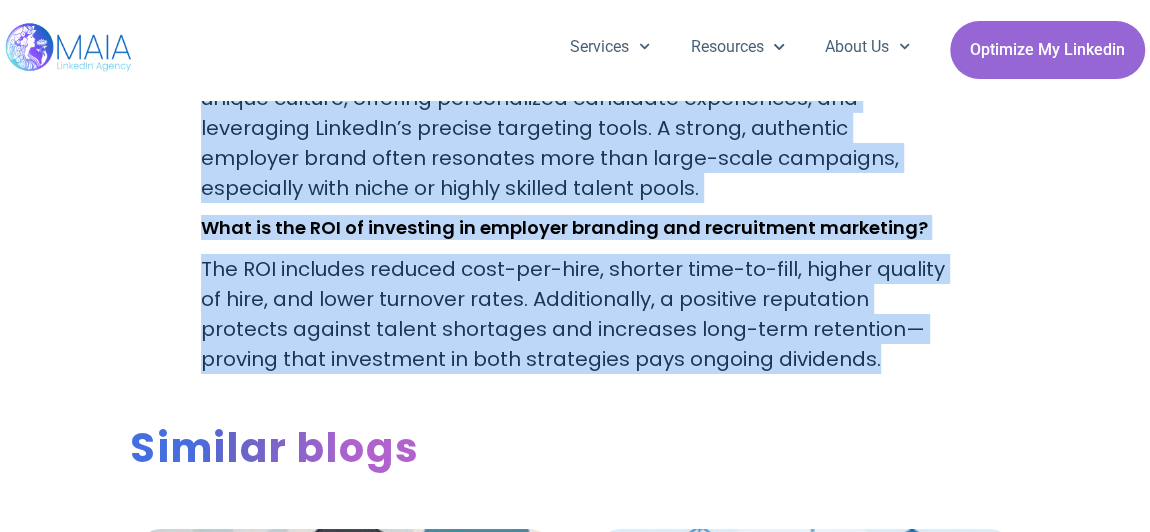 click on "Employer Branding vs. Recruitment Marketing on LinkedIn: Ultimate Guide for B2B Leaders
May 06
Finding and securing top-tier talent is more competitive than ever for B2B organizations. With over a billion professionals worldwide, LinkedIn remains the go-to platform for professional networking, talent engagement, and employer reputation management. Yet, many B2B leaders still confuse employer branding with recruitment marketing, often blending the two despite their distinct objectives and tactics. This guide will clarify these critical concepts, outline their differences, and provide actionable strategies tailored for B2B organizations committed to maximizing their talent acquisition outcomes on LinkedIn.
Employer Branding vs. Recruitment Marketing on LinkedIn: Ultimate Guide for B2B Leaders" at bounding box center (575, -2975) 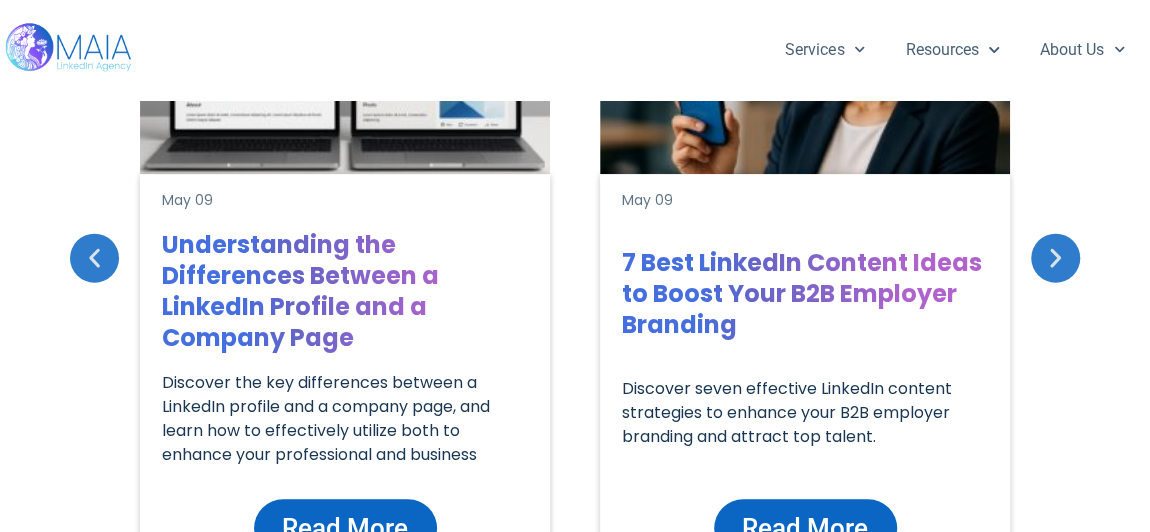 scroll, scrollTop: 4817, scrollLeft: 0, axis: vertical 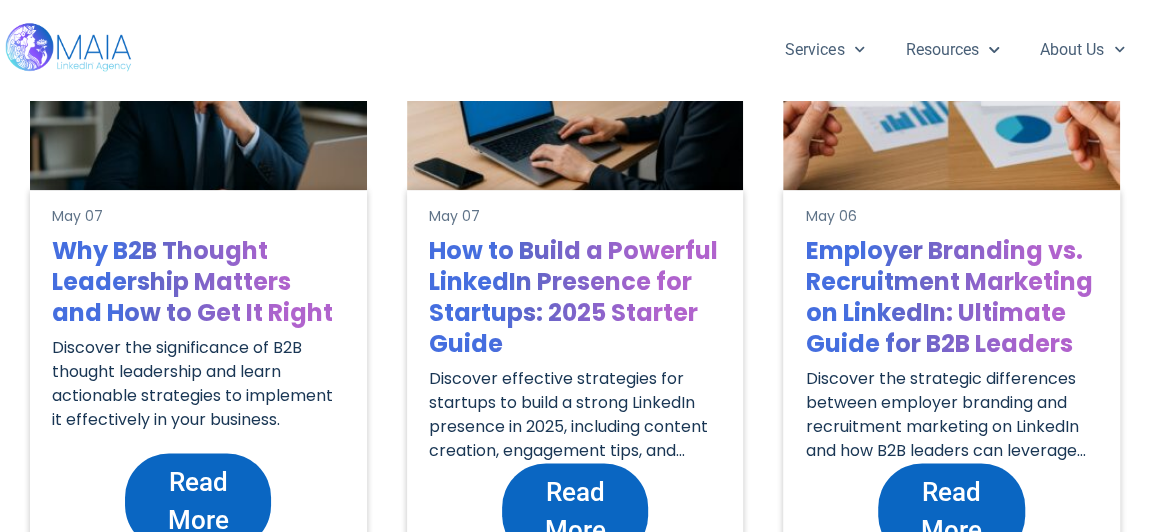 click on "Read More" 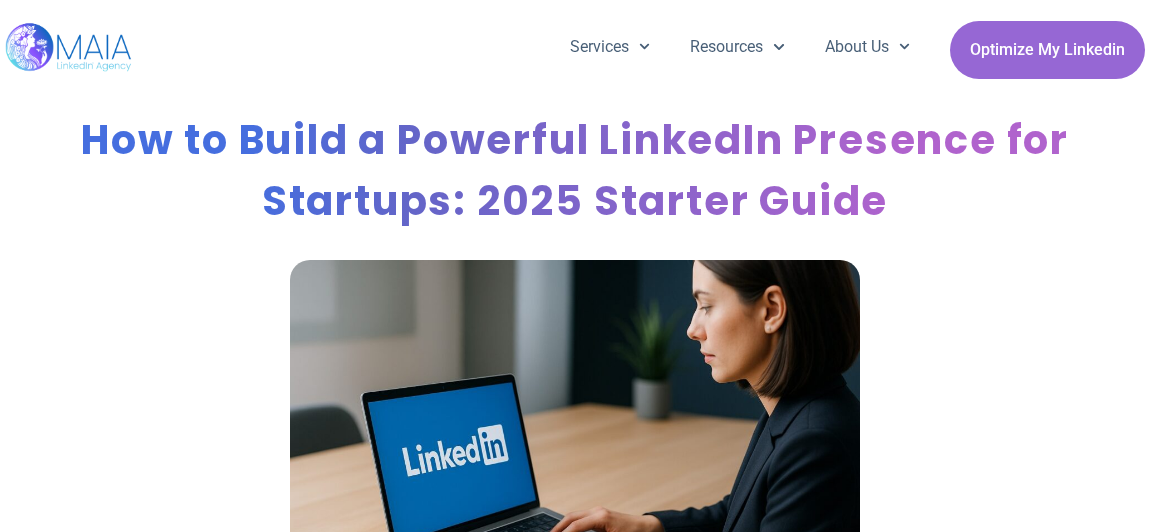 scroll, scrollTop: 0, scrollLeft: 0, axis: both 